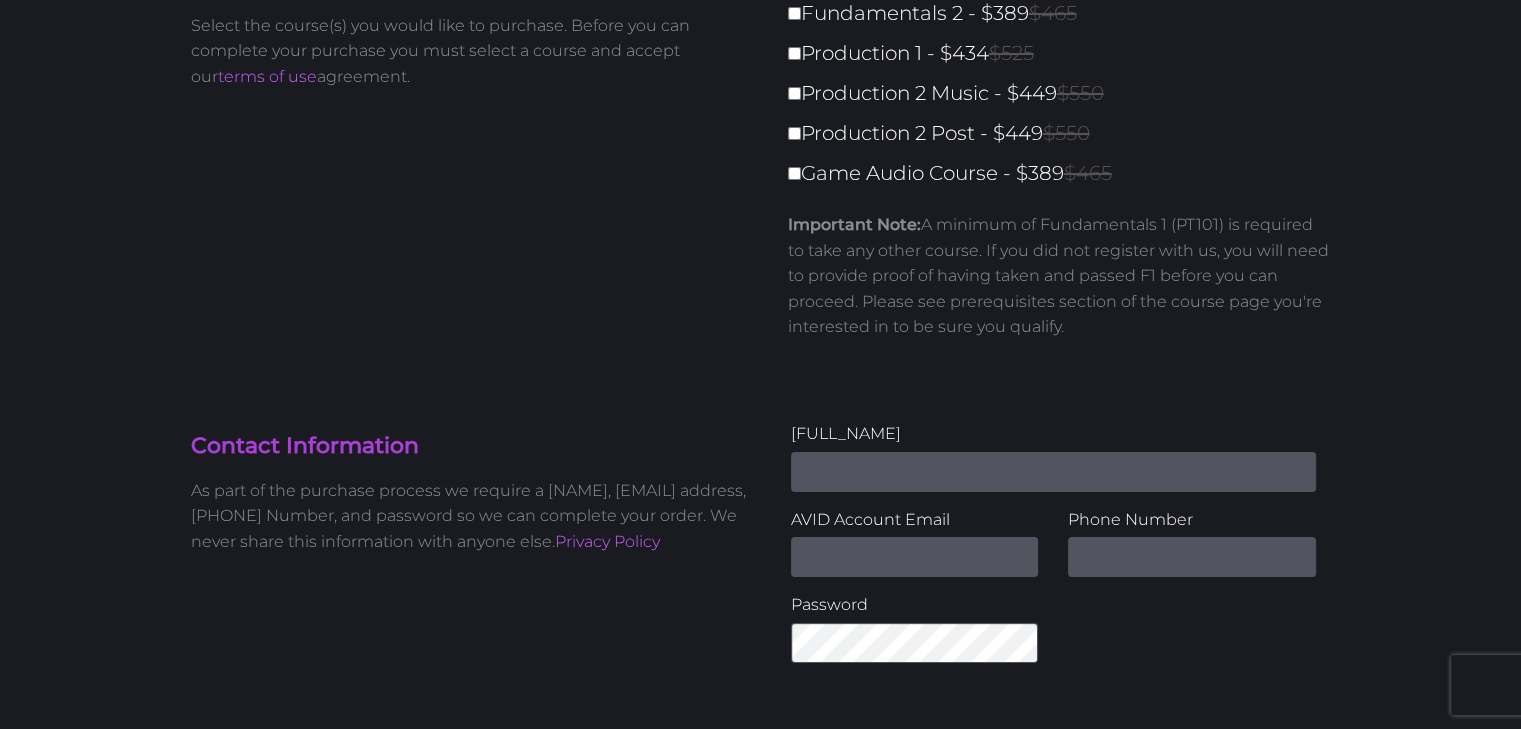 scroll, scrollTop: 0, scrollLeft: 0, axis: both 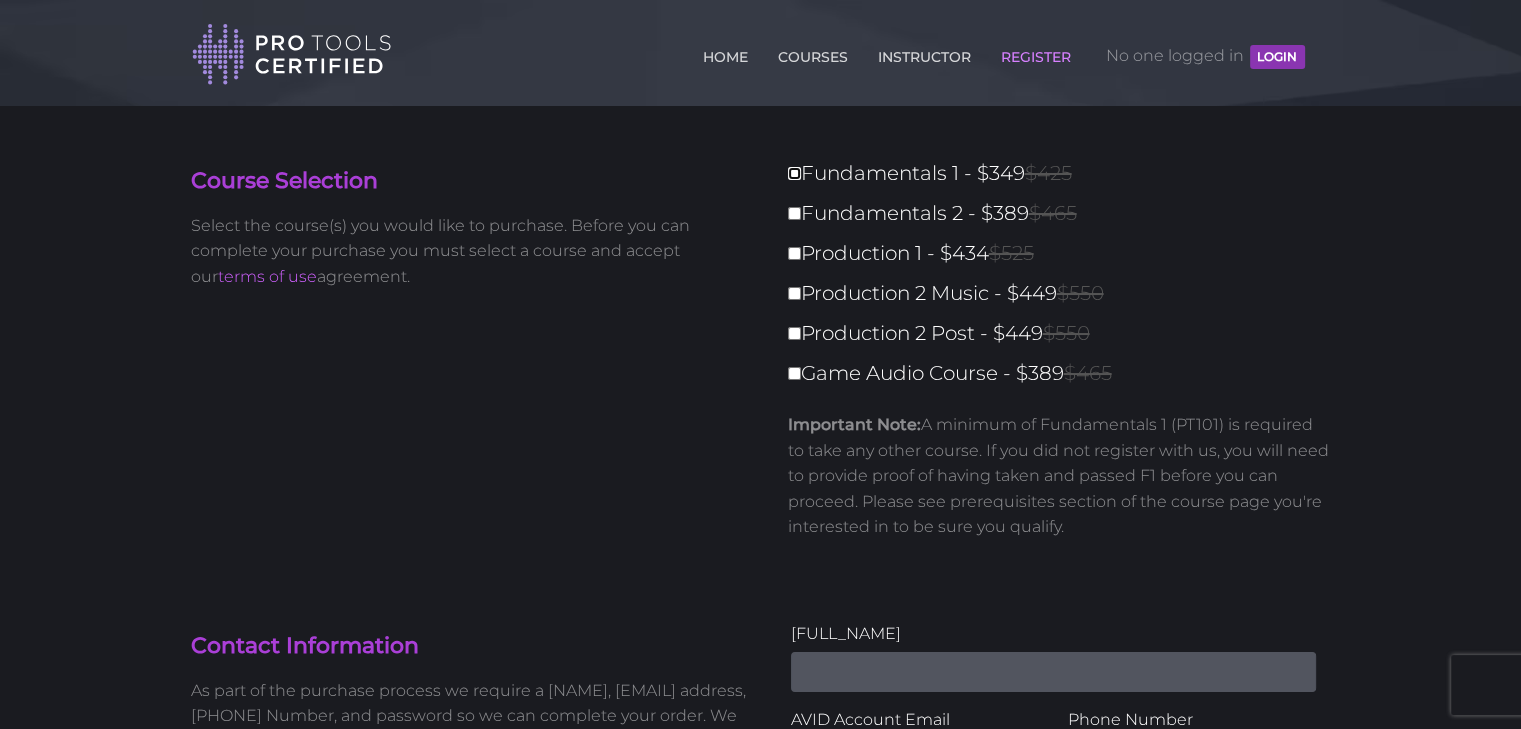 click on "Fundamentals 1 - $349
$425" at bounding box center [794, 173] 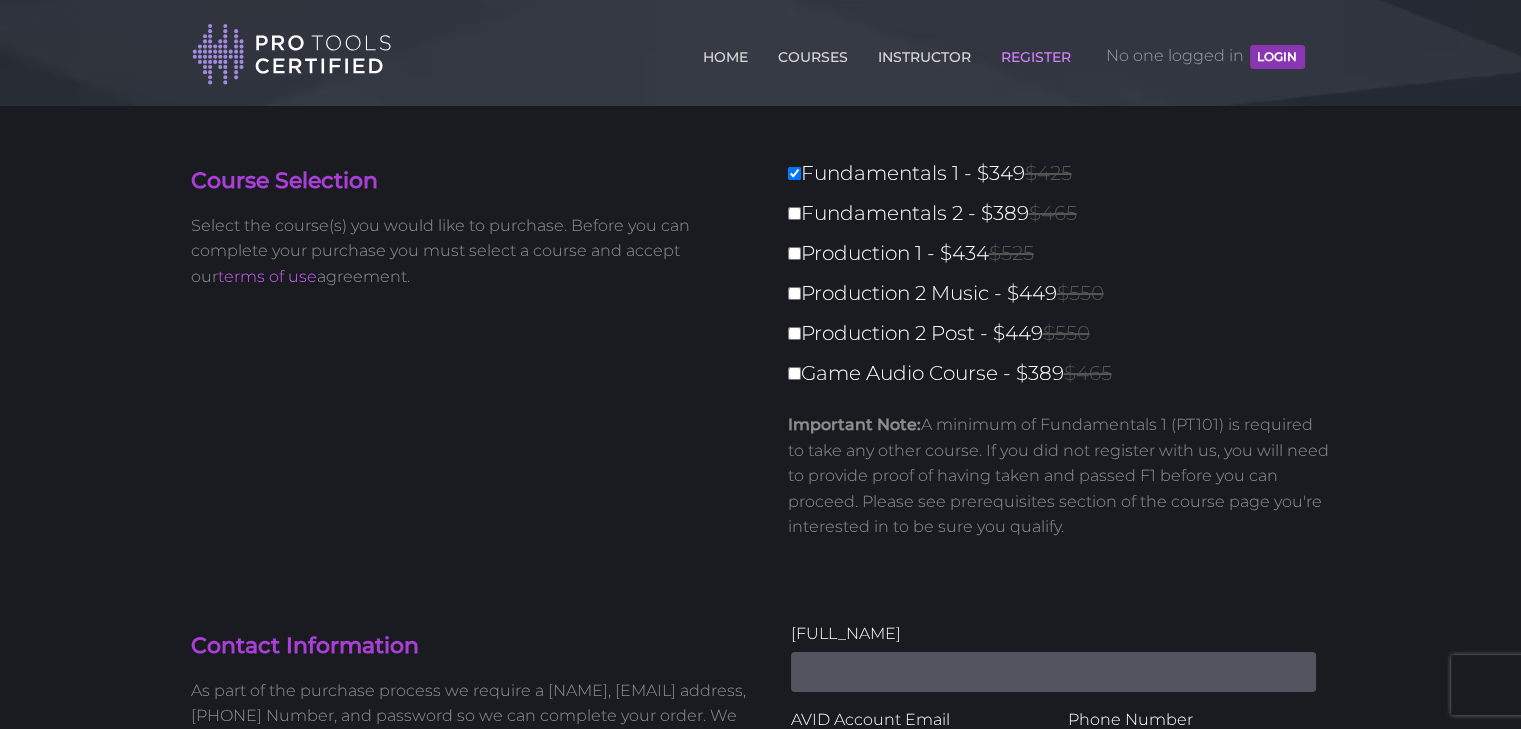 click on "Fundamentals 2 - $389
$465" at bounding box center [1065, 213] 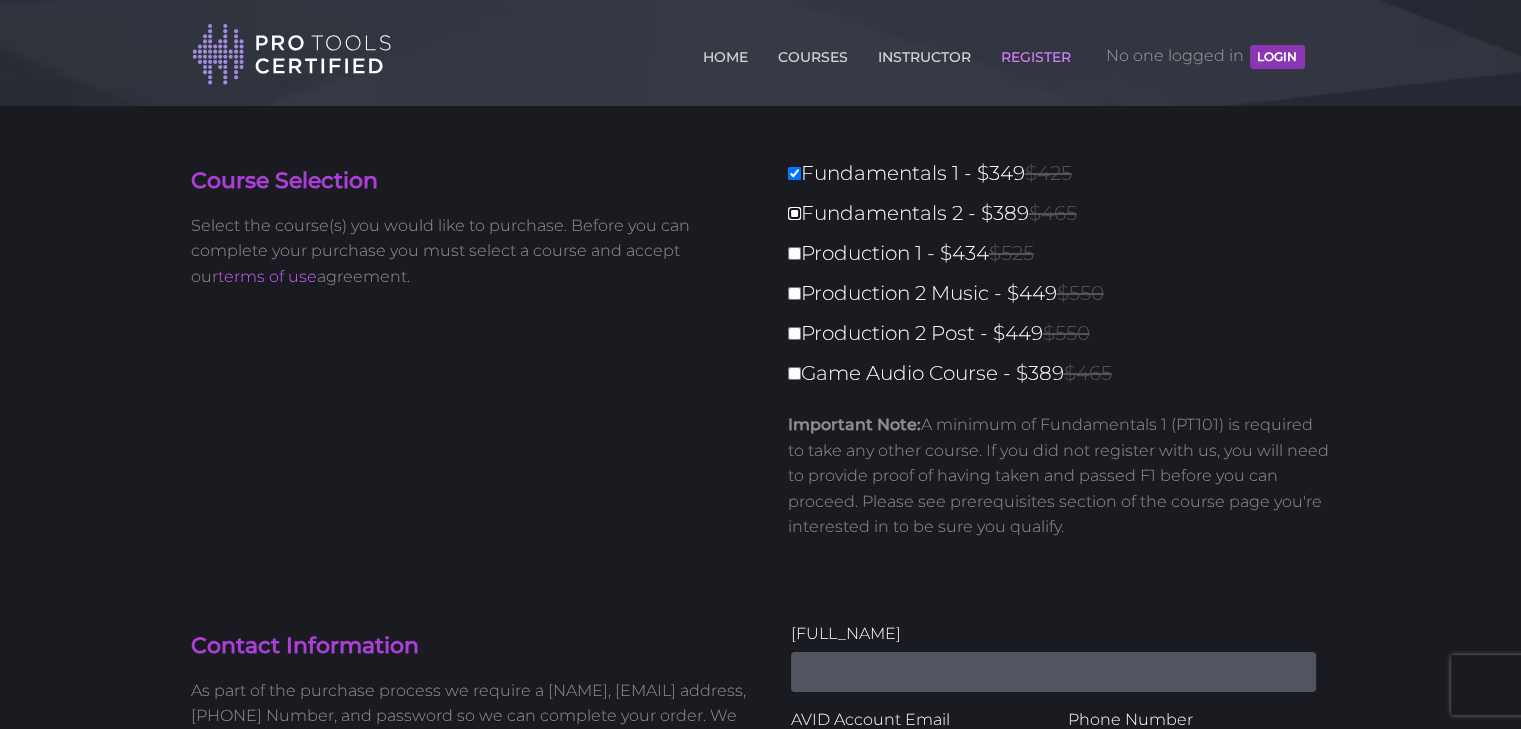 click on "Fundamentals 2 - $389
$465" at bounding box center (794, 213) 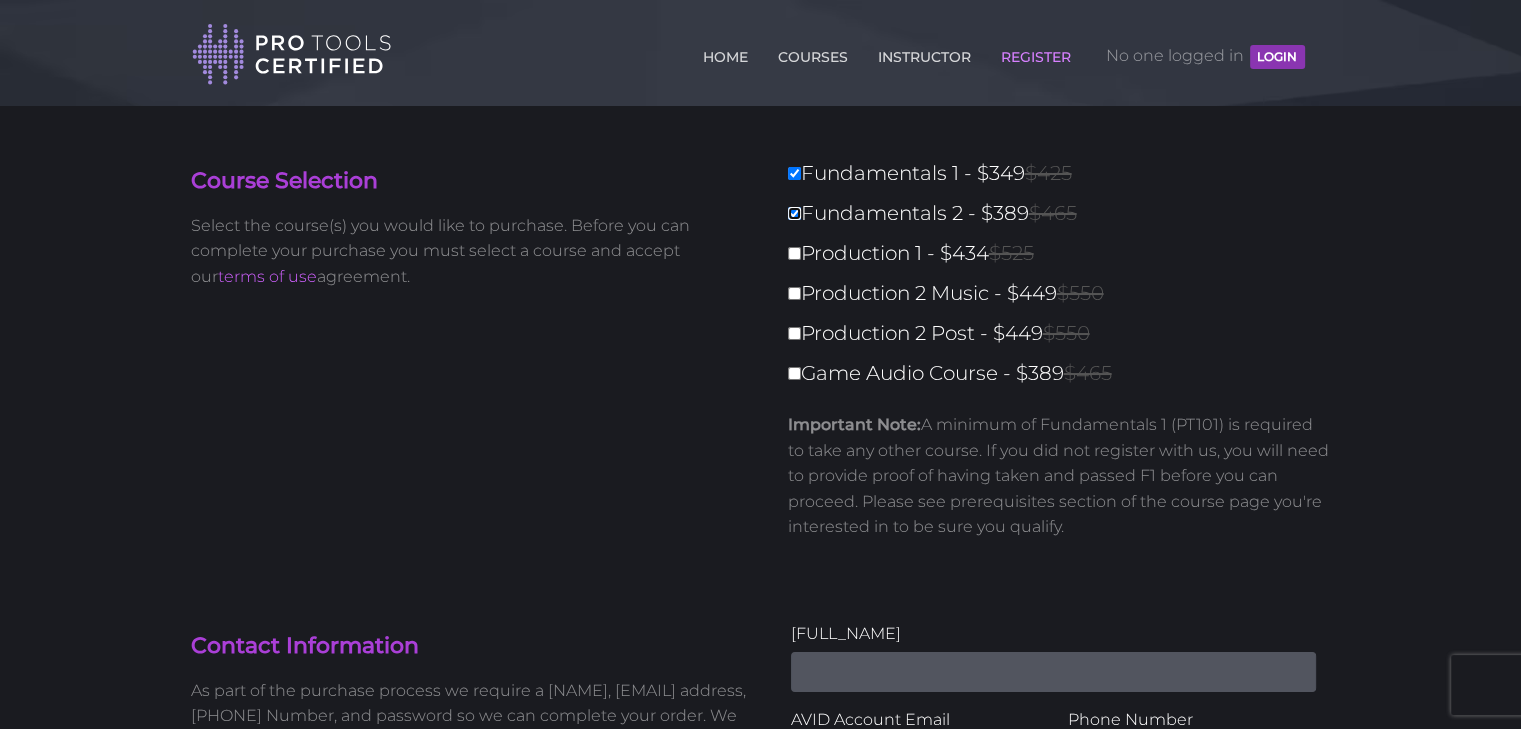 click on "Fundamentals 2 - $389
$465" at bounding box center (794, 213) 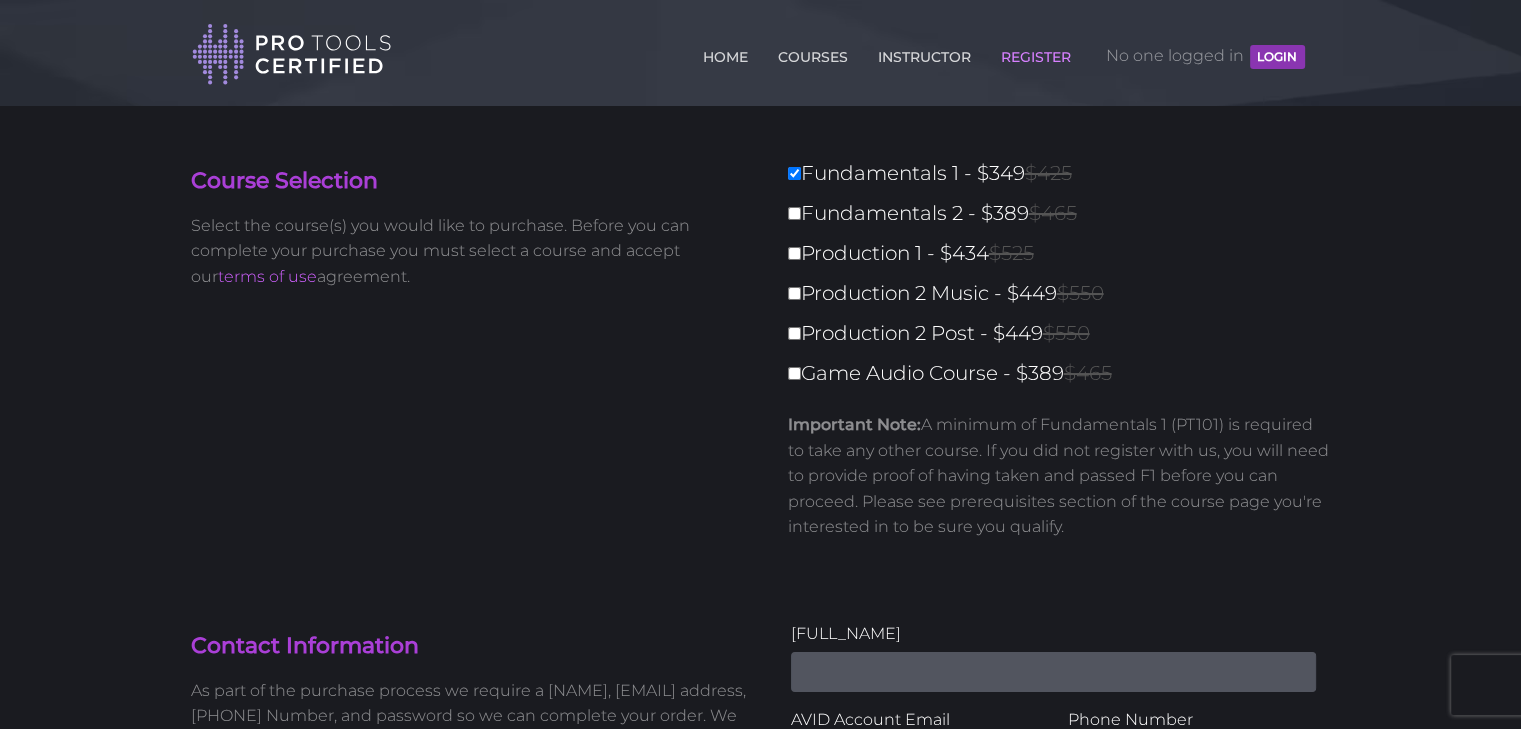 click on "Fundamentals 1 - $349
$425" at bounding box center (1065, 173) 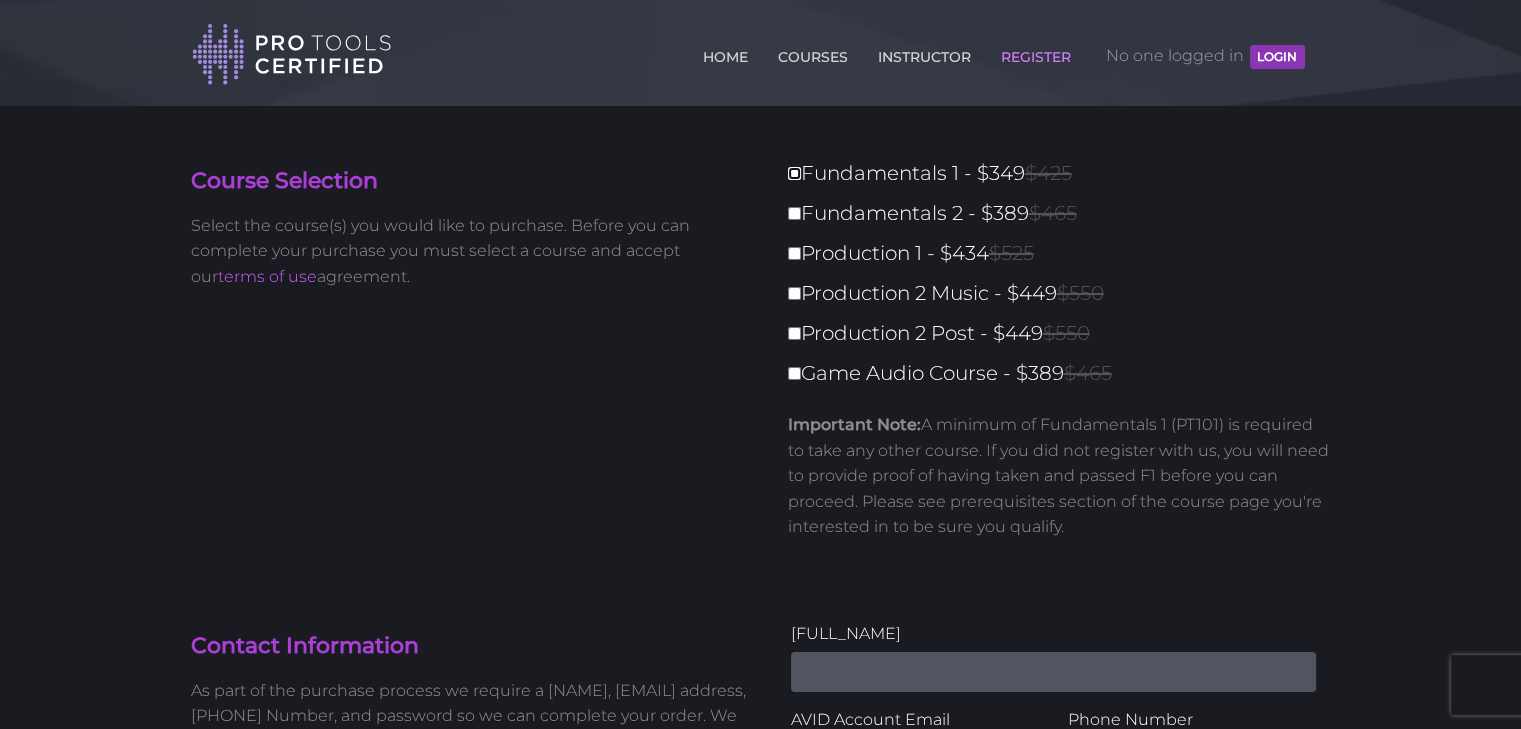 click on "Fundamentals 1 - $349
$425" at bounding box center (794, 173) 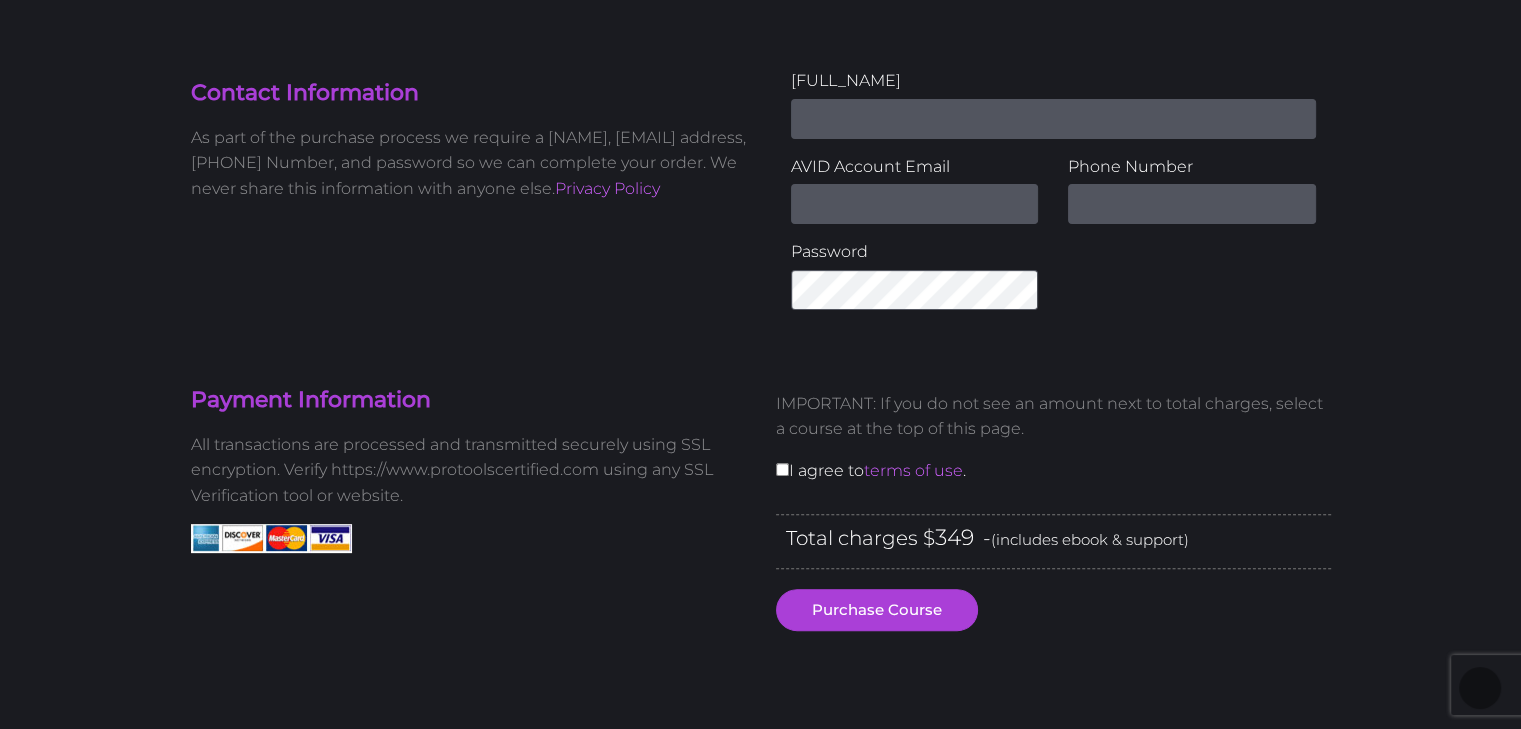 scroll, scrollTop: 0, scrollLeft: 0, axis: both 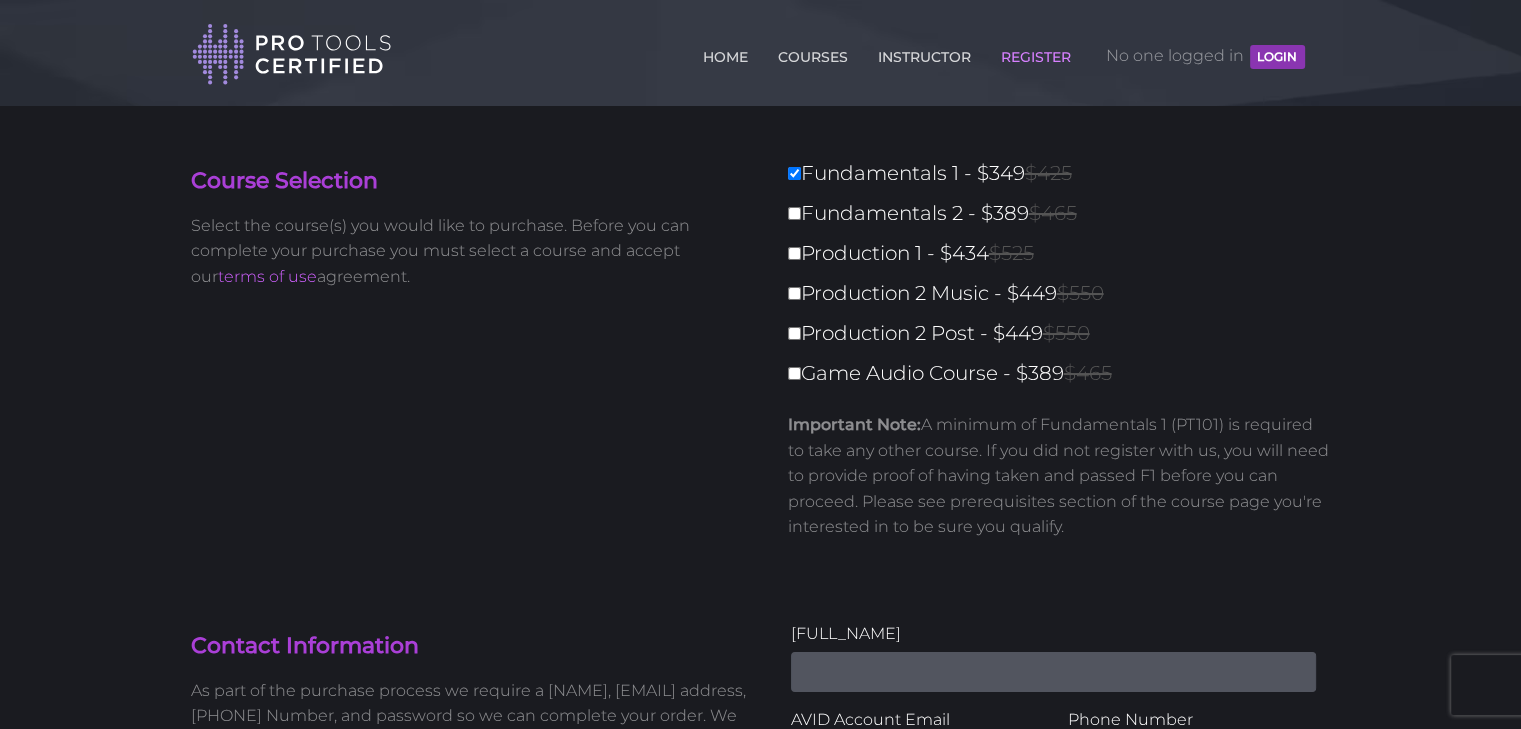 click on "Fundamentals 1 - $349
$425" at bounding box center [1065, 173] 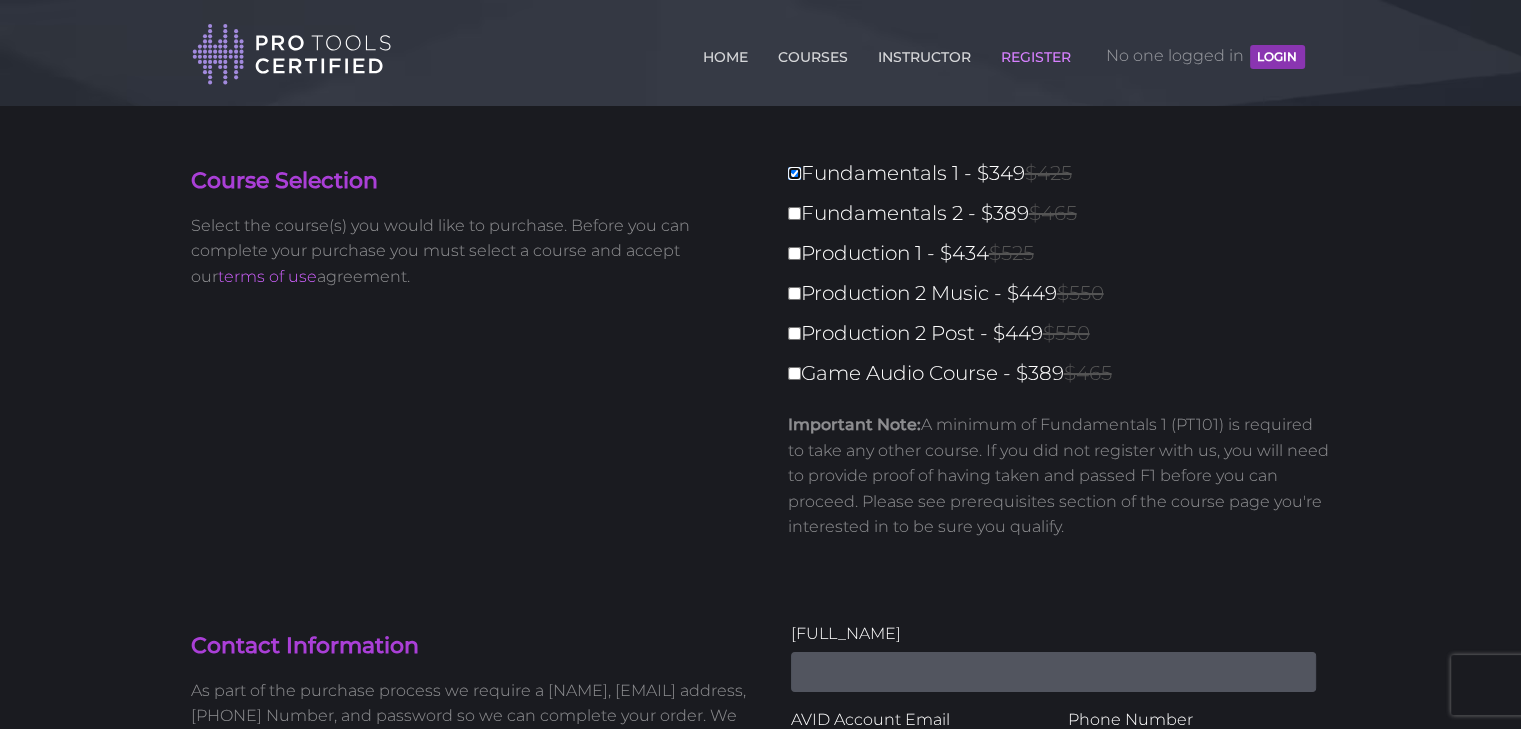 click on "Fundamentals 1 - $349
$425" at bounding box center [794, 173] 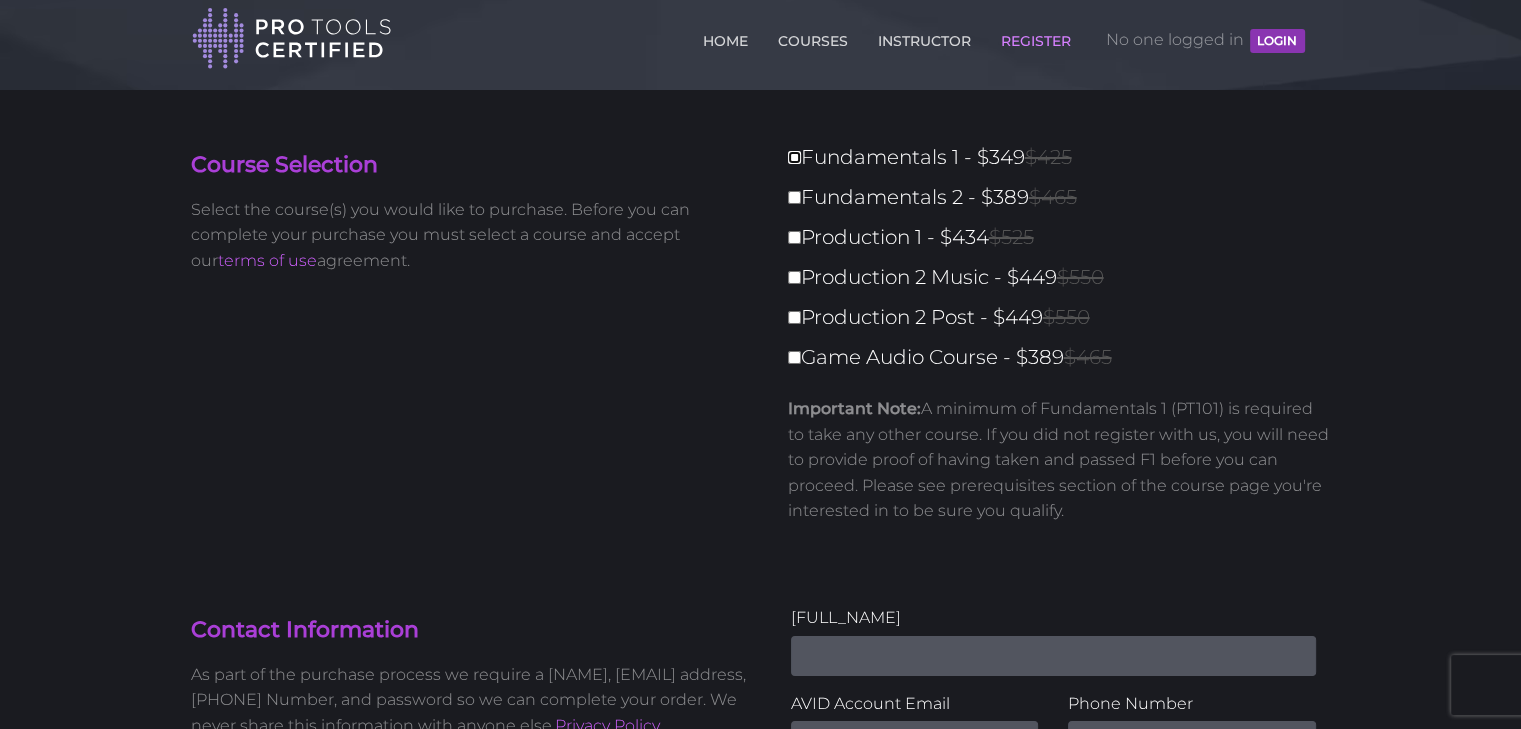 scroll, scrollTop: 0, scrollLeft: 0, axis: both 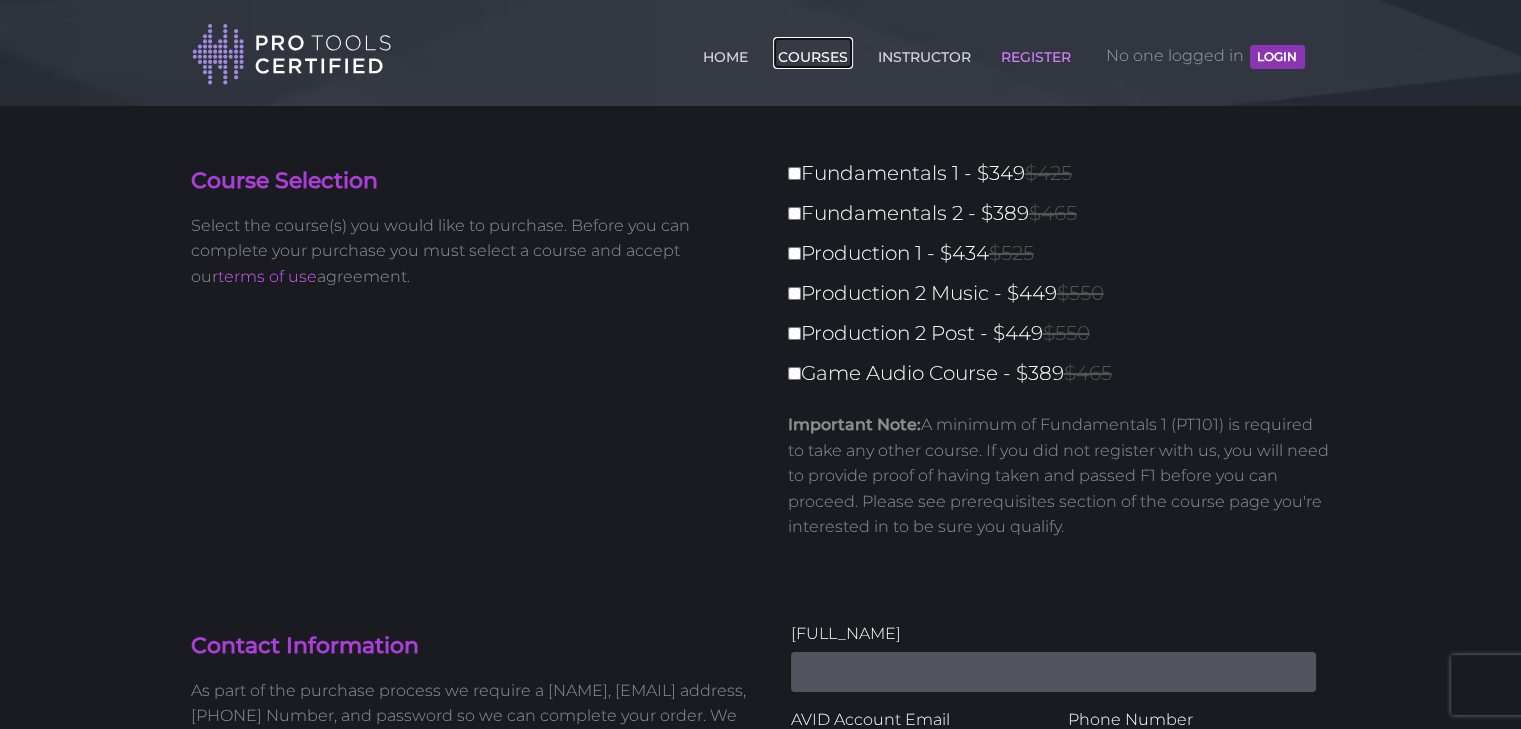click on "COURSES" at bounding box center (813, 53) 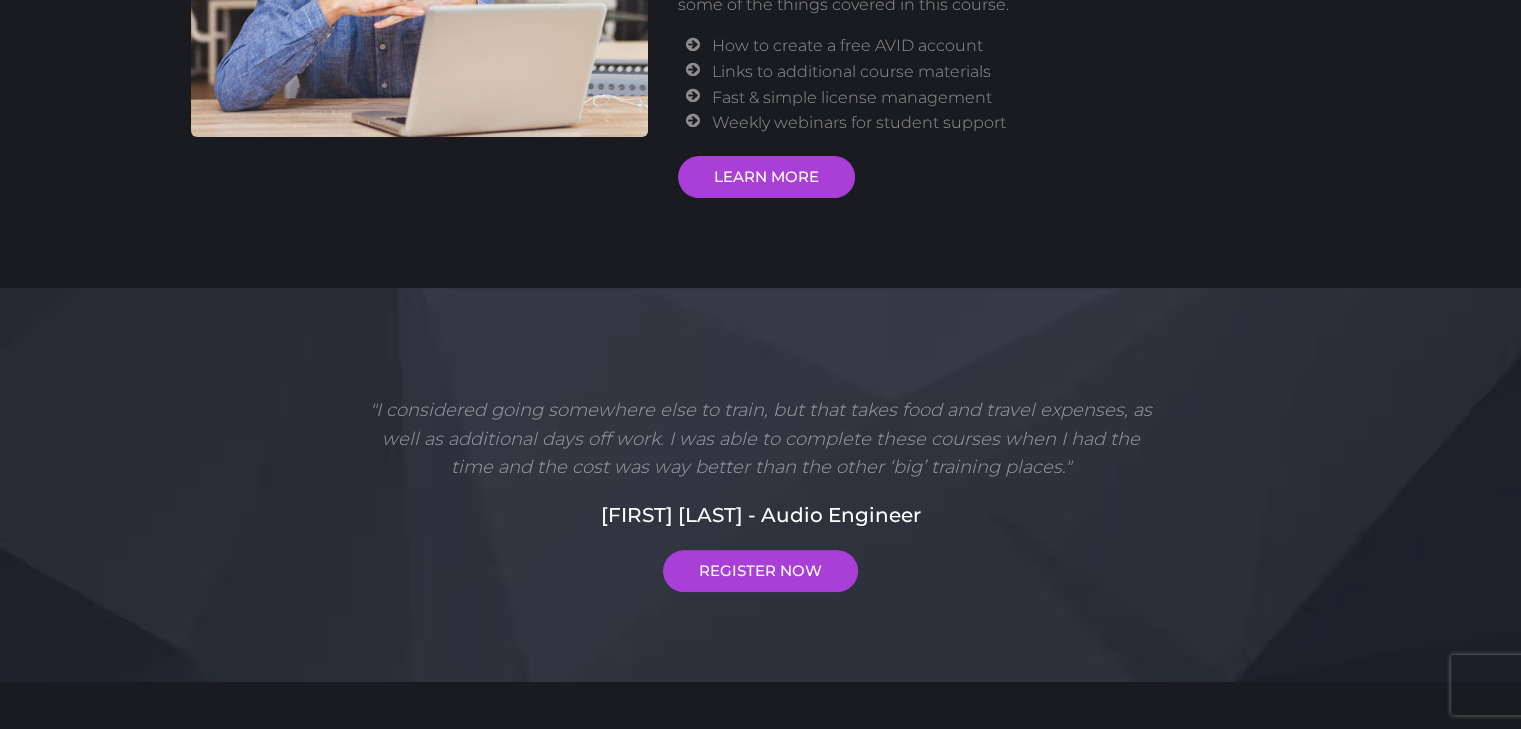 scroll, scrollTop: 100, scrollLeft: 0, axis: vertical 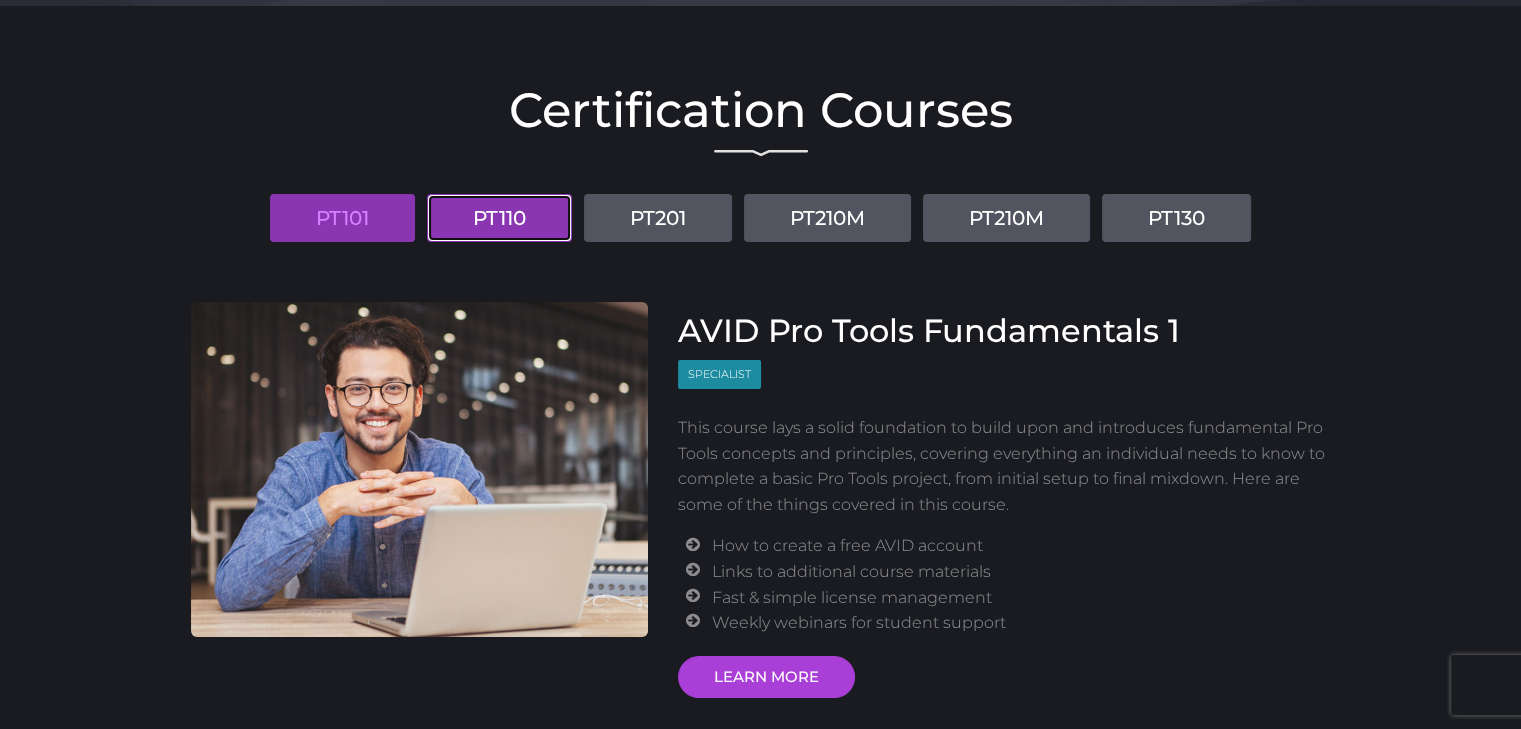 click on "PT110" at bounding box center [499, 218] 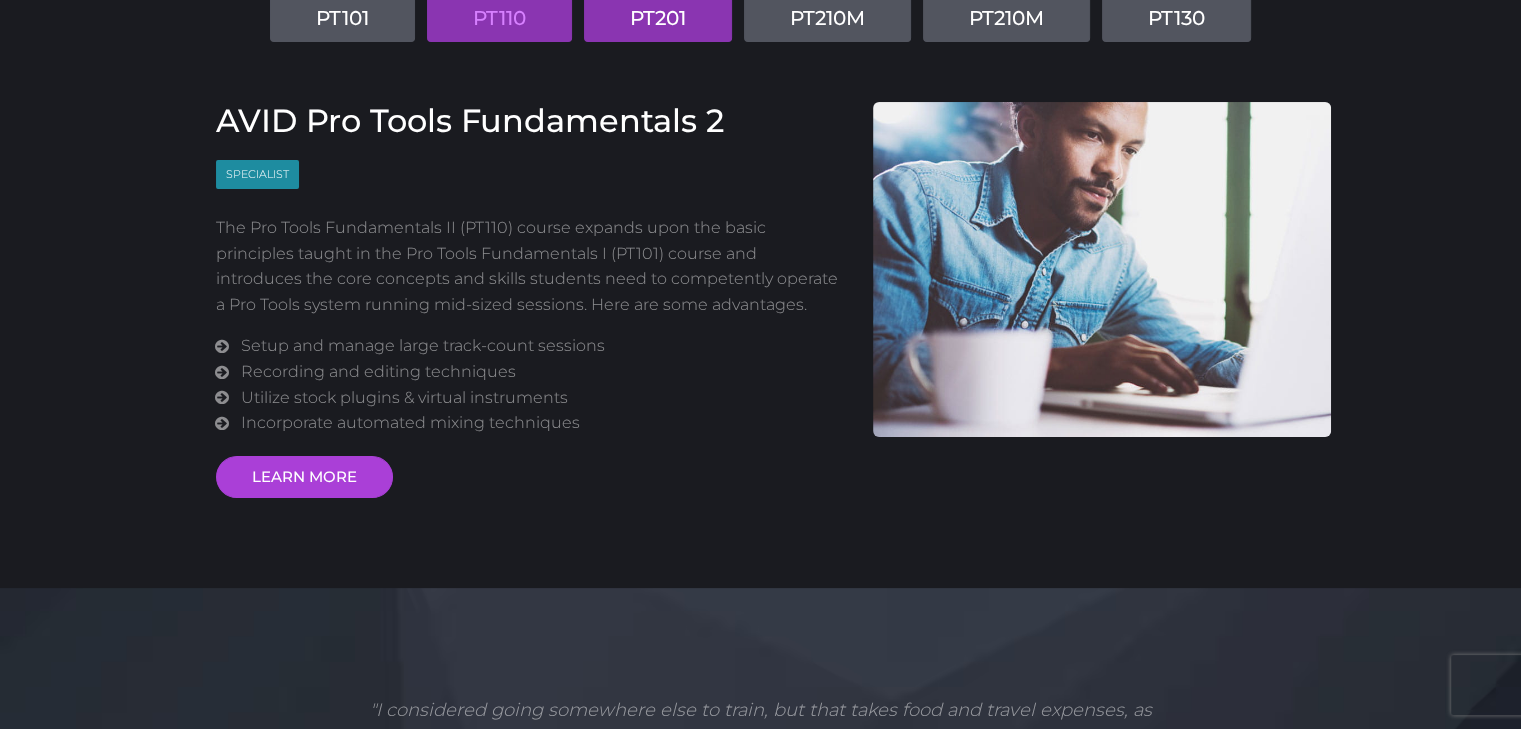 scroll, scrollTop: 0, scrollLeft: 0, axis: both 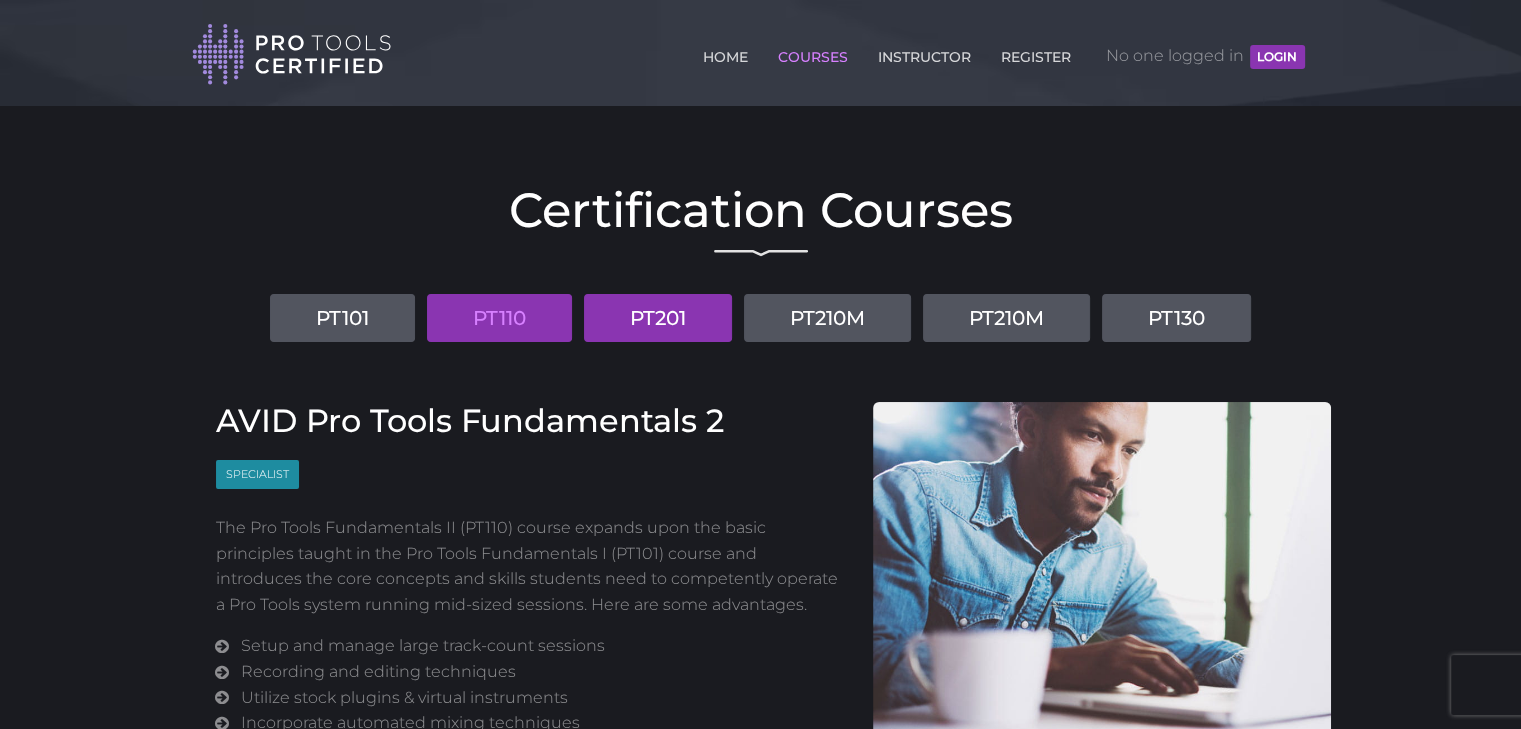 click on "PT201" at bounding box center [658, 318] 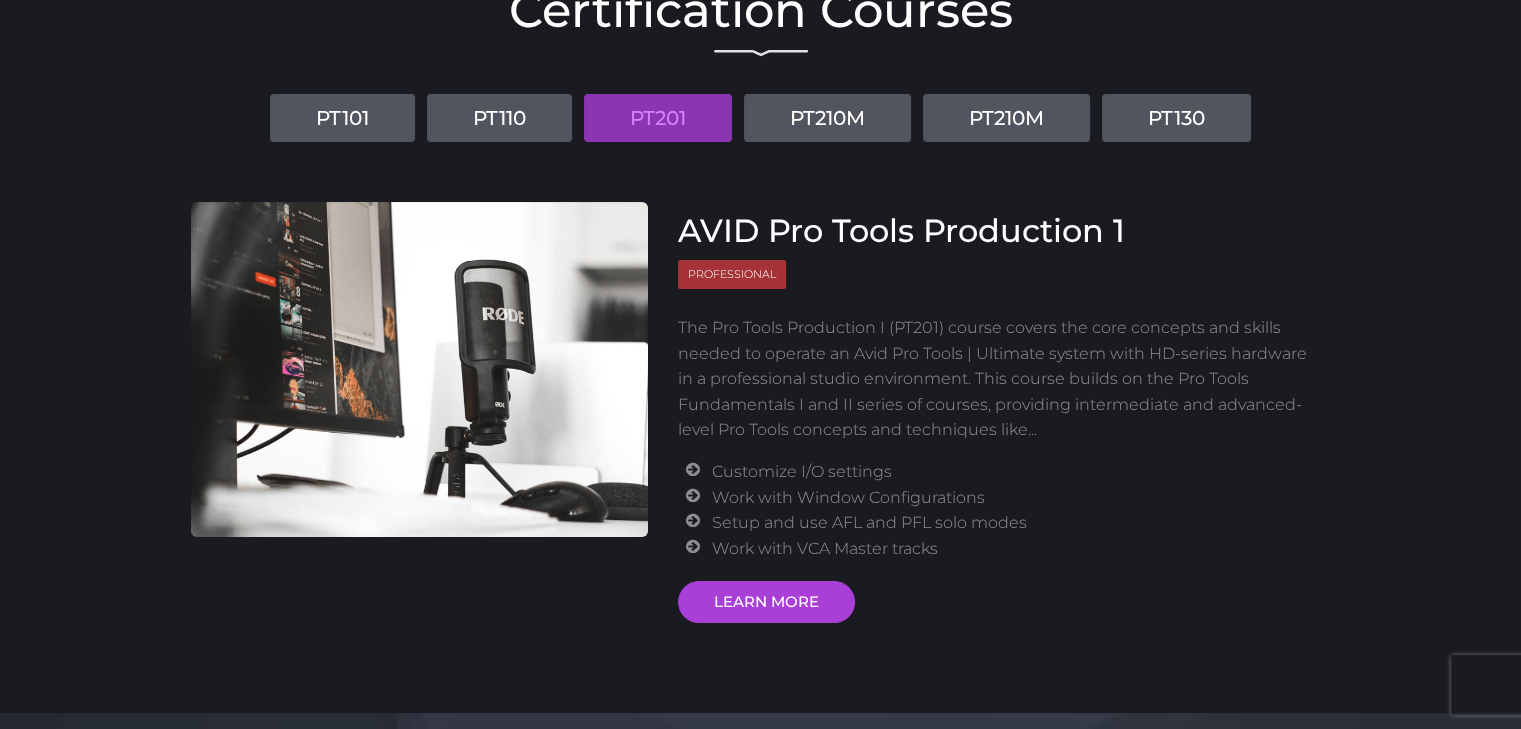 scroll, scrollTop: 0, scrollLeft: 0, axis: both 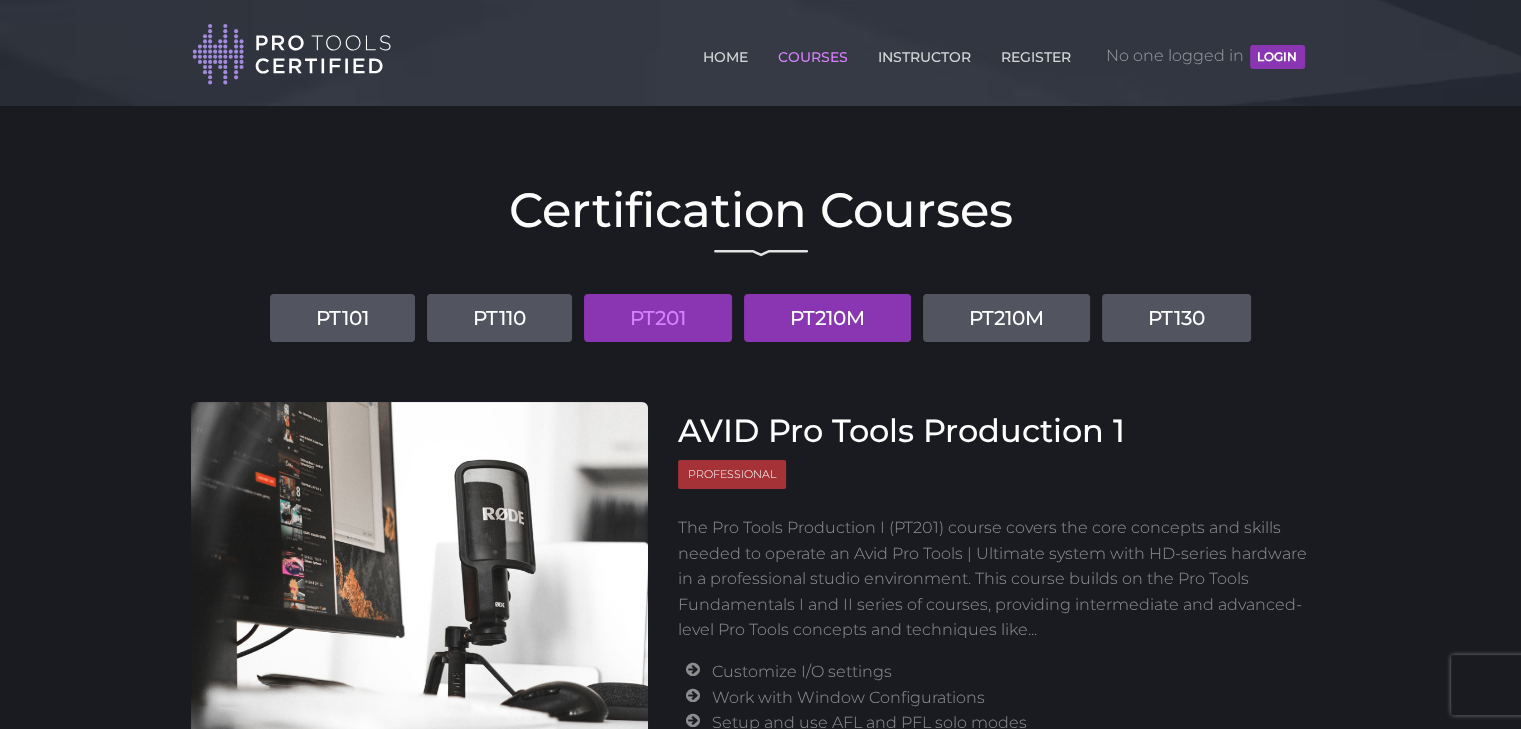 click on "PT210M" at bounding box center (827, 318) 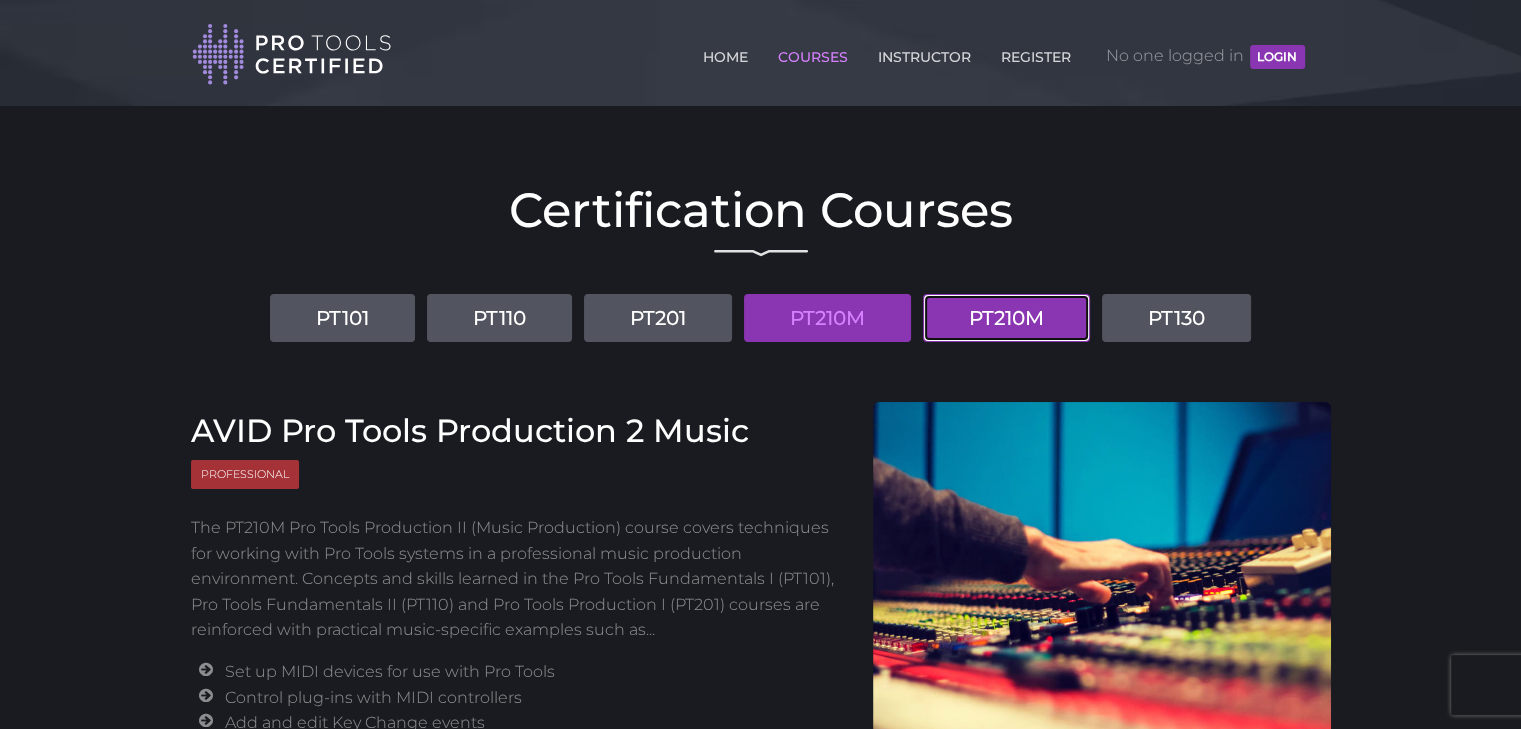 click on "PT210M" at bounding box center (1006, 318) 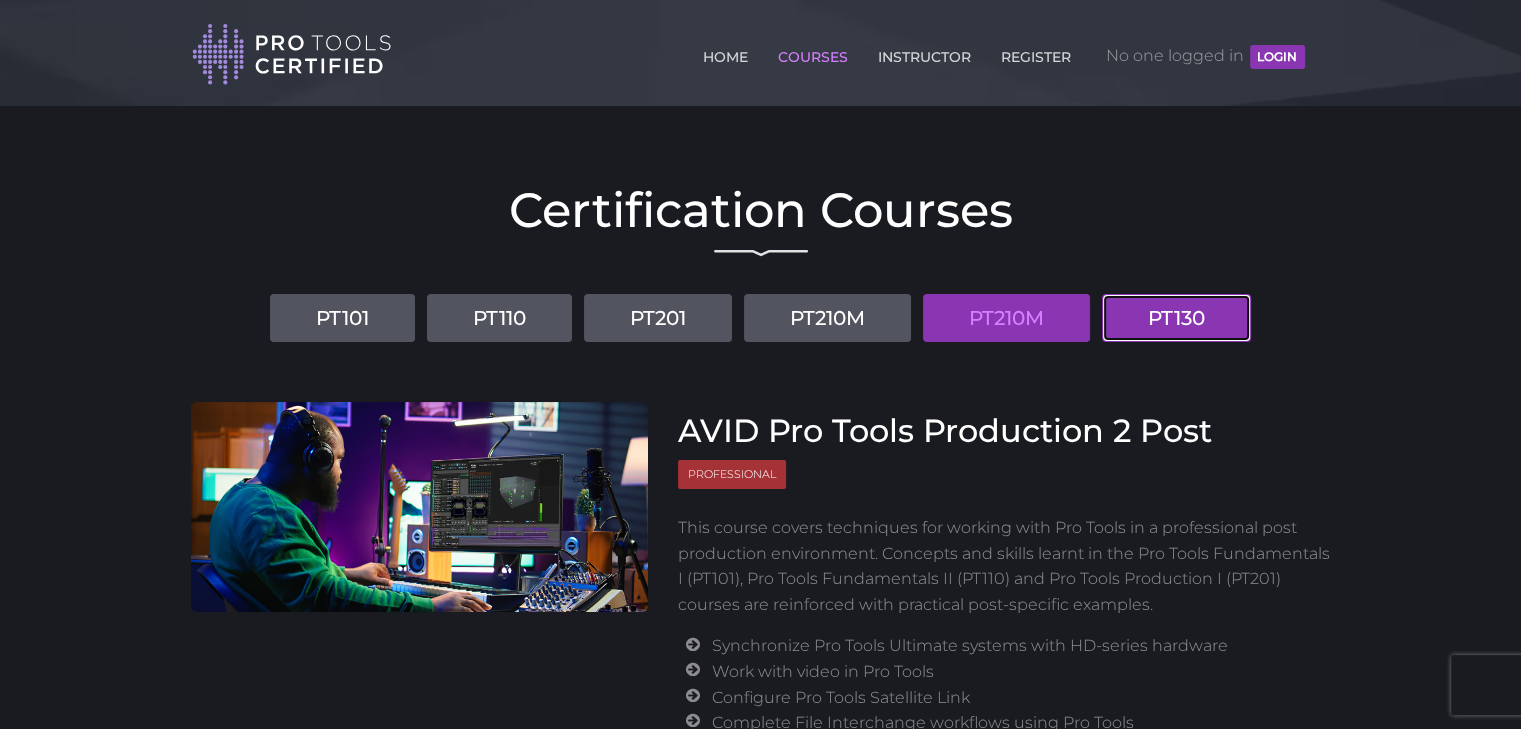 click on "PT130" at bounding box center (1176, 318) 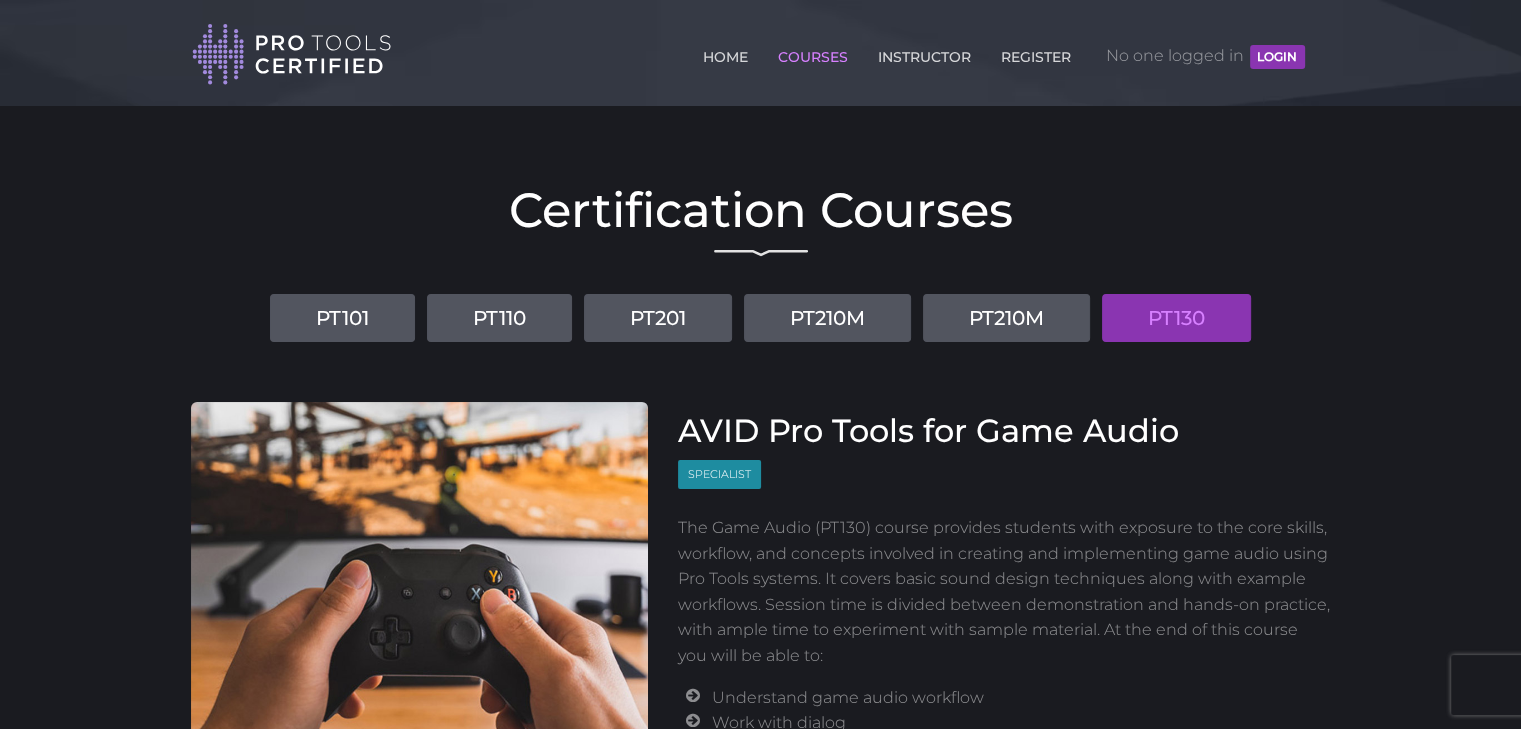 scroll, scrollTop: 200, scrollLeft: 0, axis: vertical 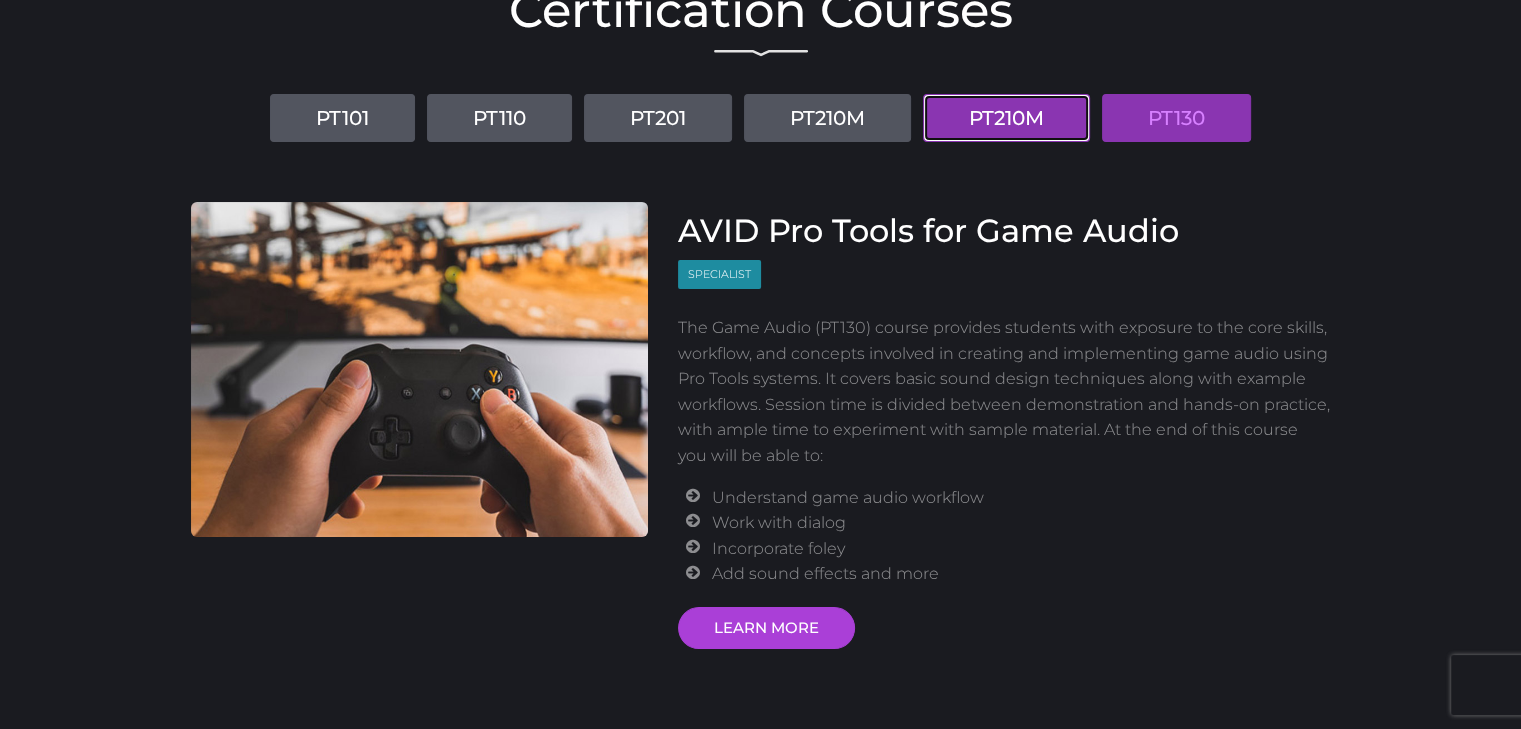 click on "PT210M" at bounding box center [1006, 118] 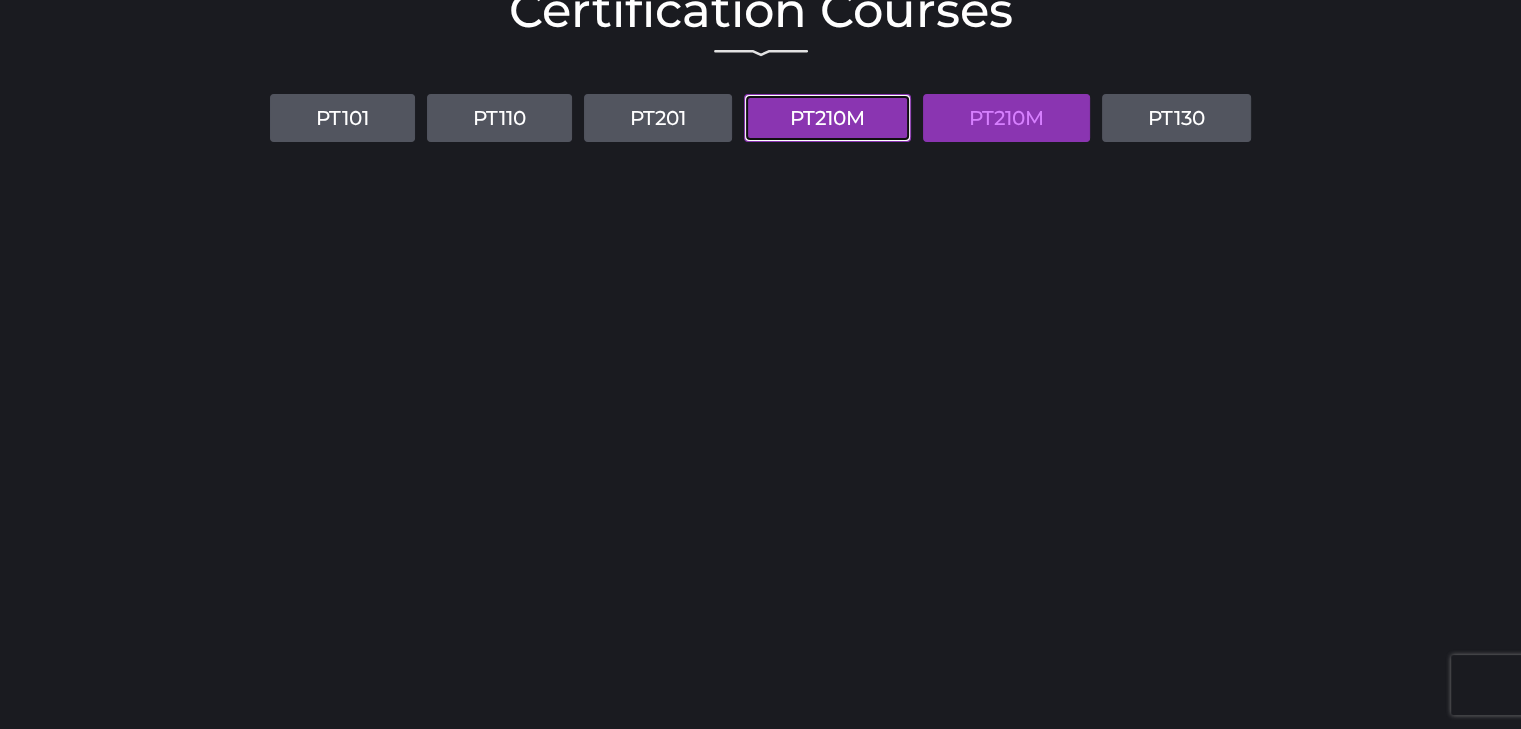 click on "PT210M" at bounding box center [827, 118] 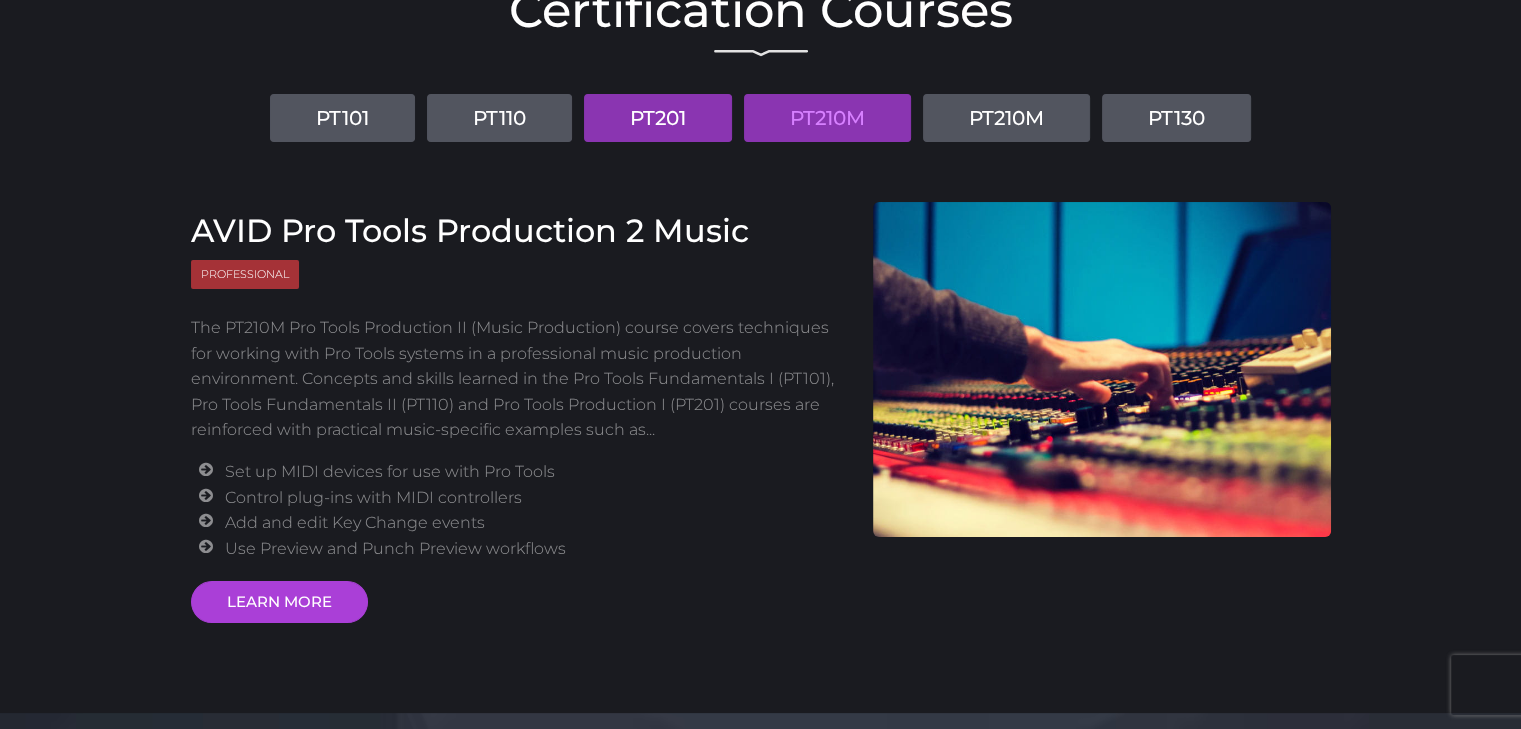 click on "PT201" at bounding box center [658, 118] 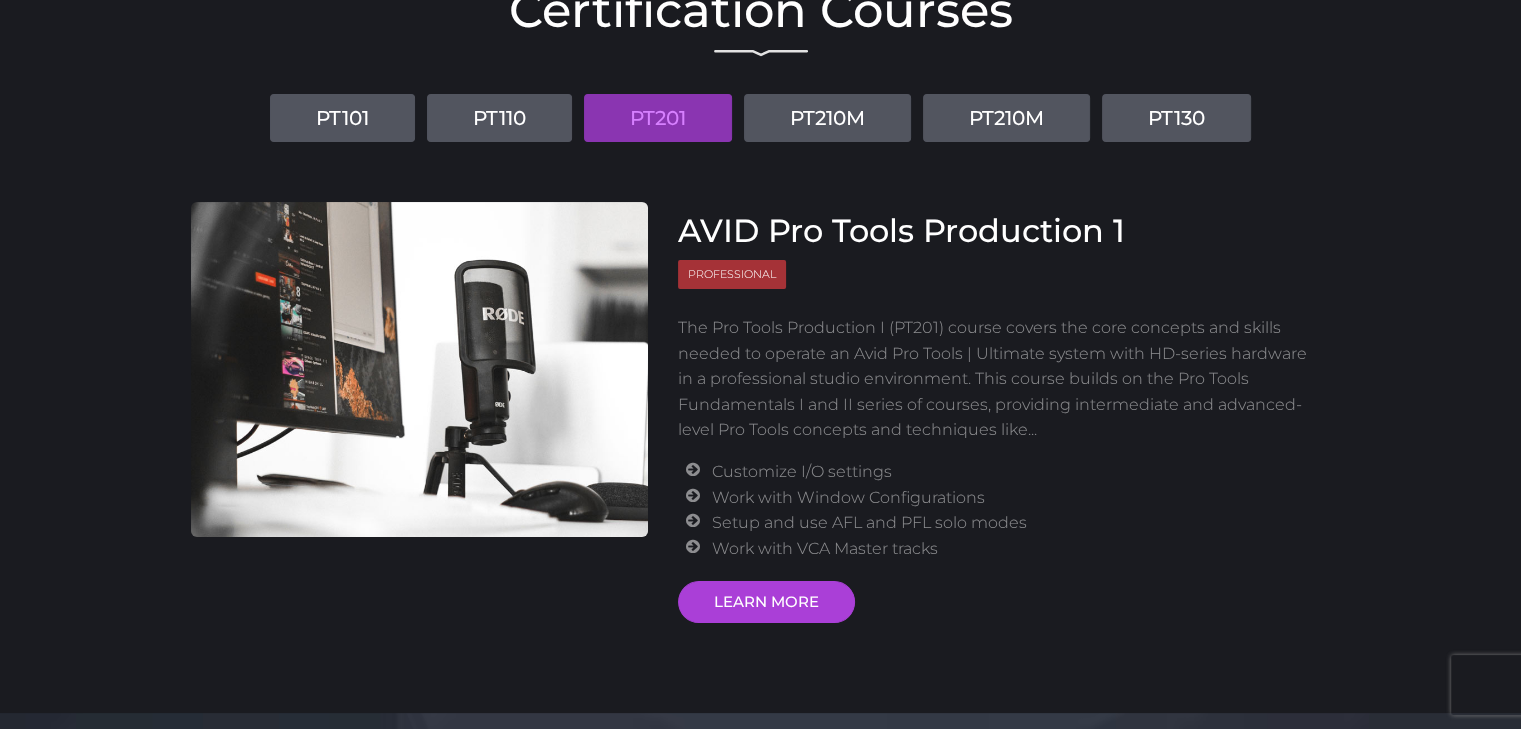 scroll, scrollTop: 0, scrollLeft: 0, axis: both 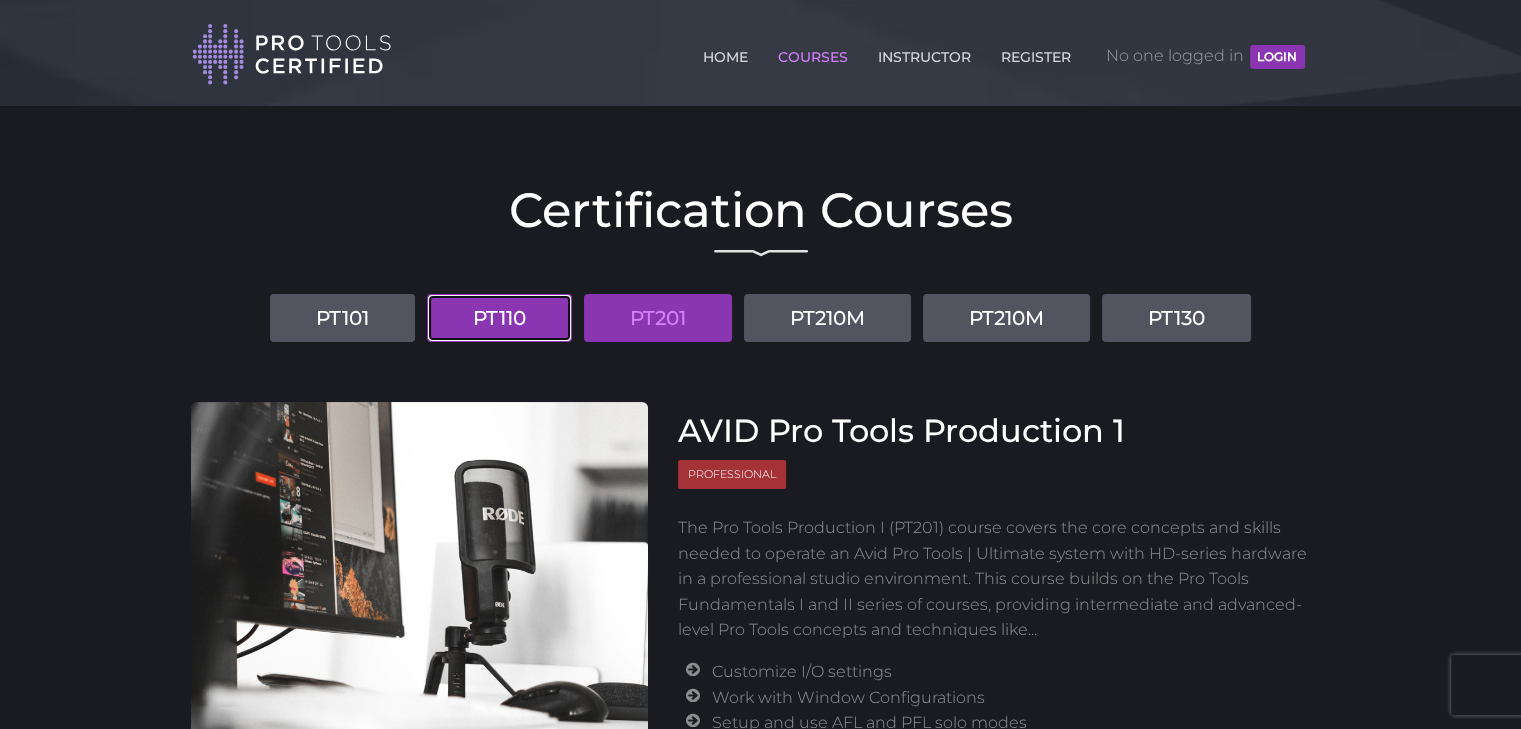 click on "PT110" at bounding box center [499, 318] 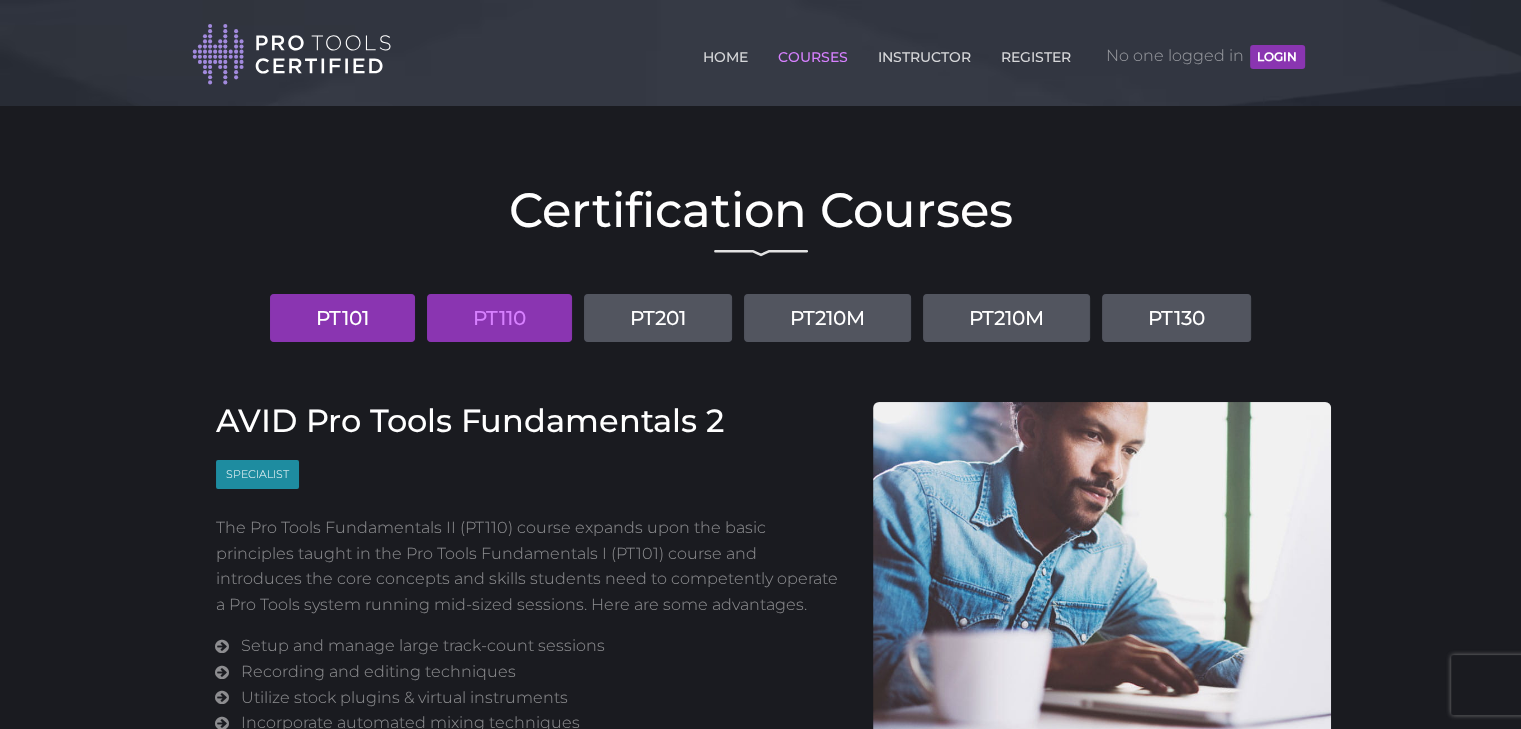 click on "PT101" at bounding box center [342, 318] 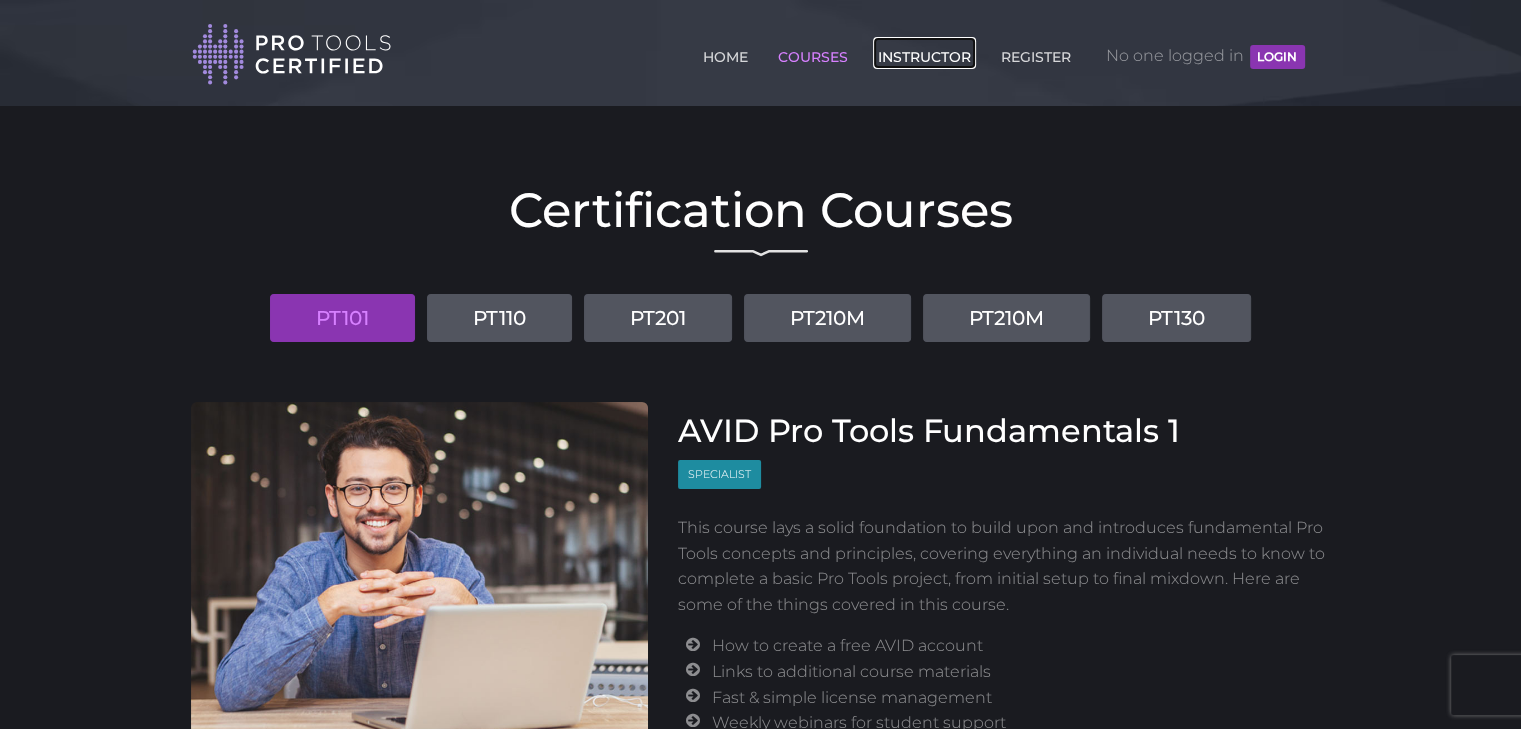 click on "INSTRUCTOR" at bounding box center (924, 53) 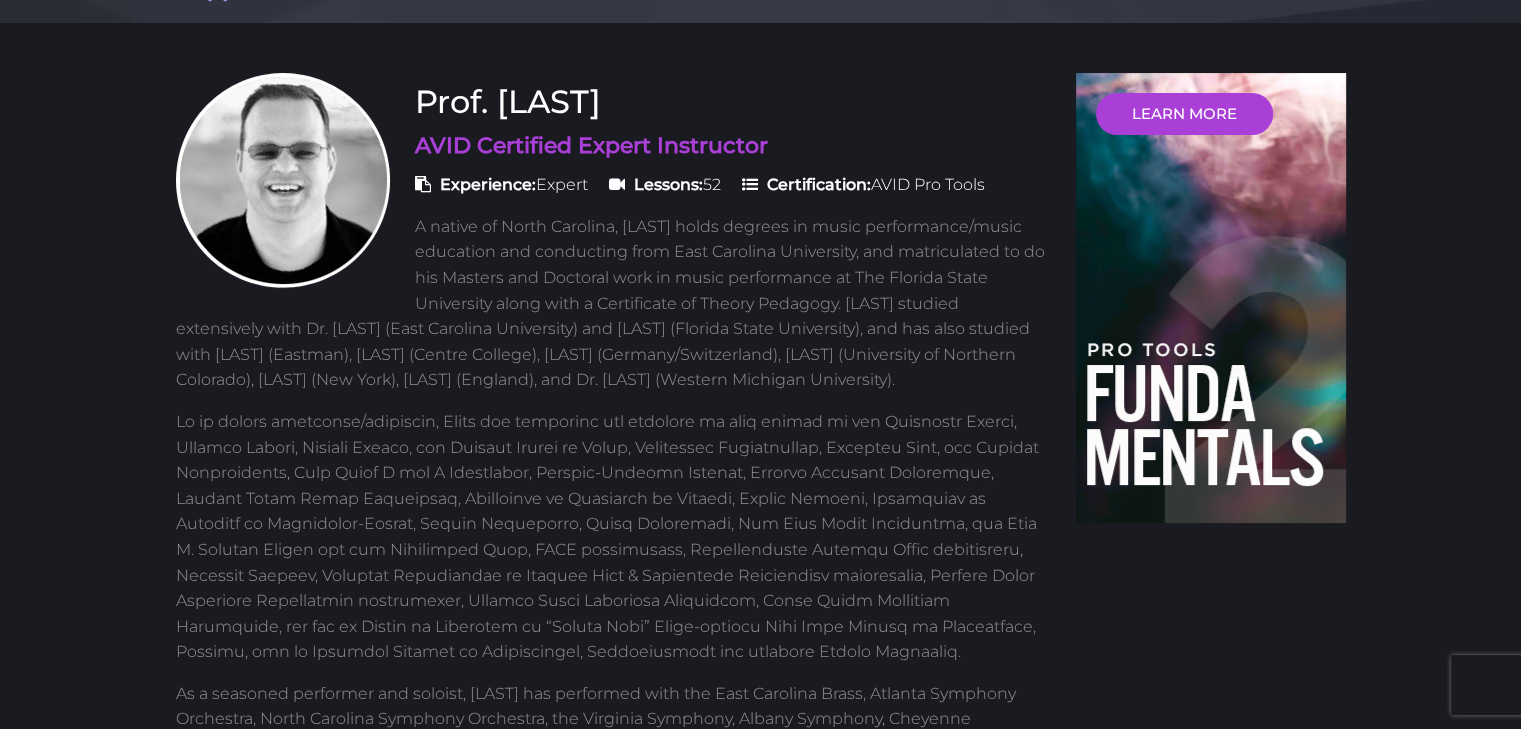 scroll, scrollTop: 100, scrollLeft: 0, axis: vertical 